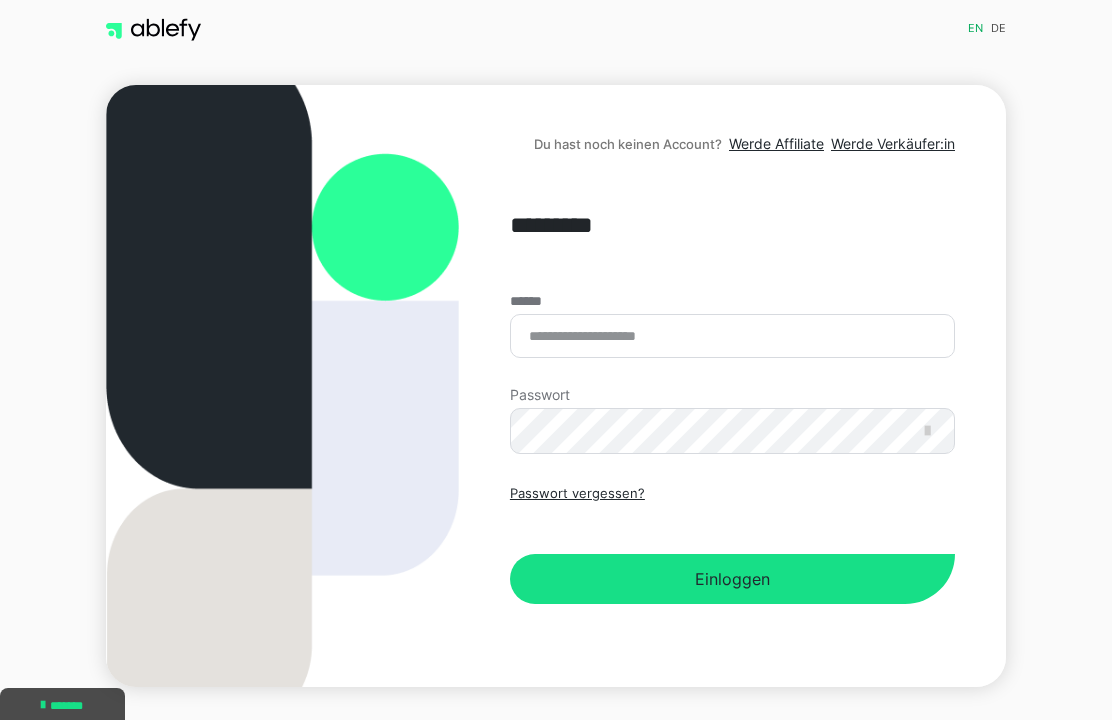 scroll, scrollTop: 0, scrollLeft: 0, axis: both 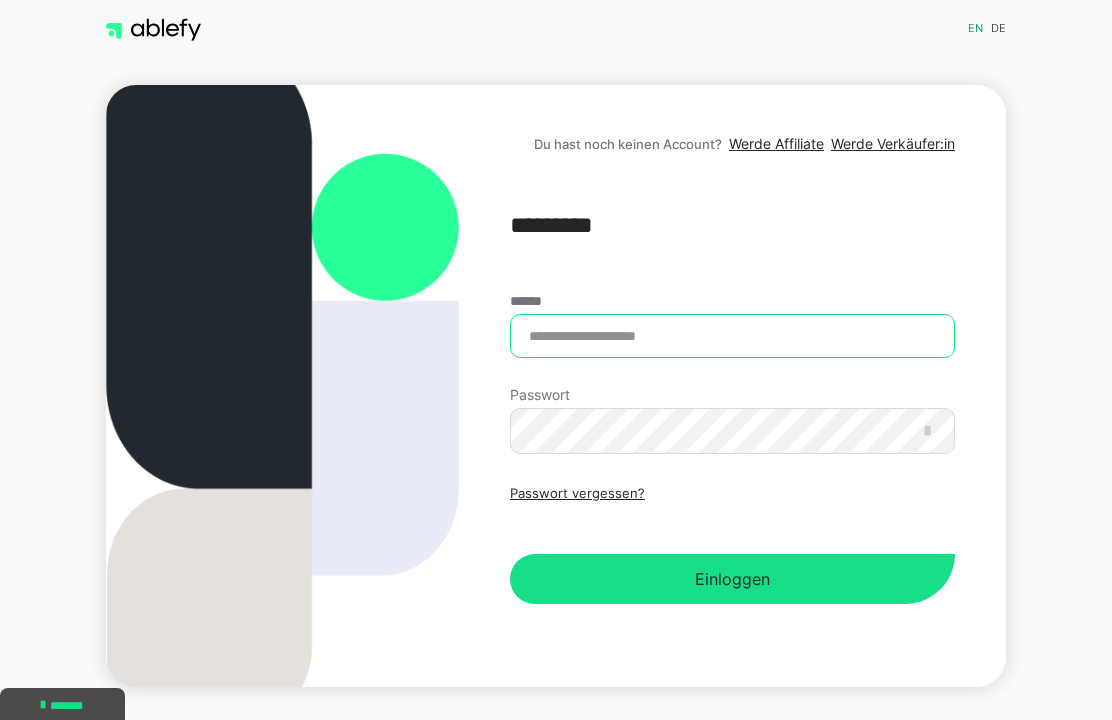 click on "******" at bounding box center (732, 336) 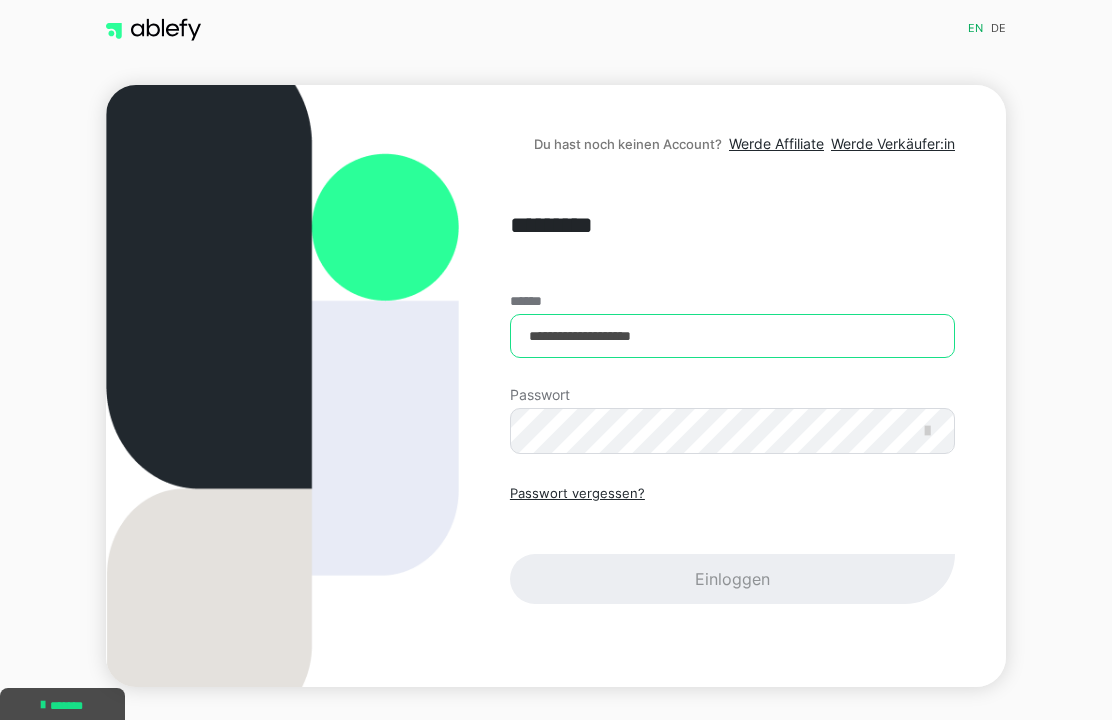 type on "**********" 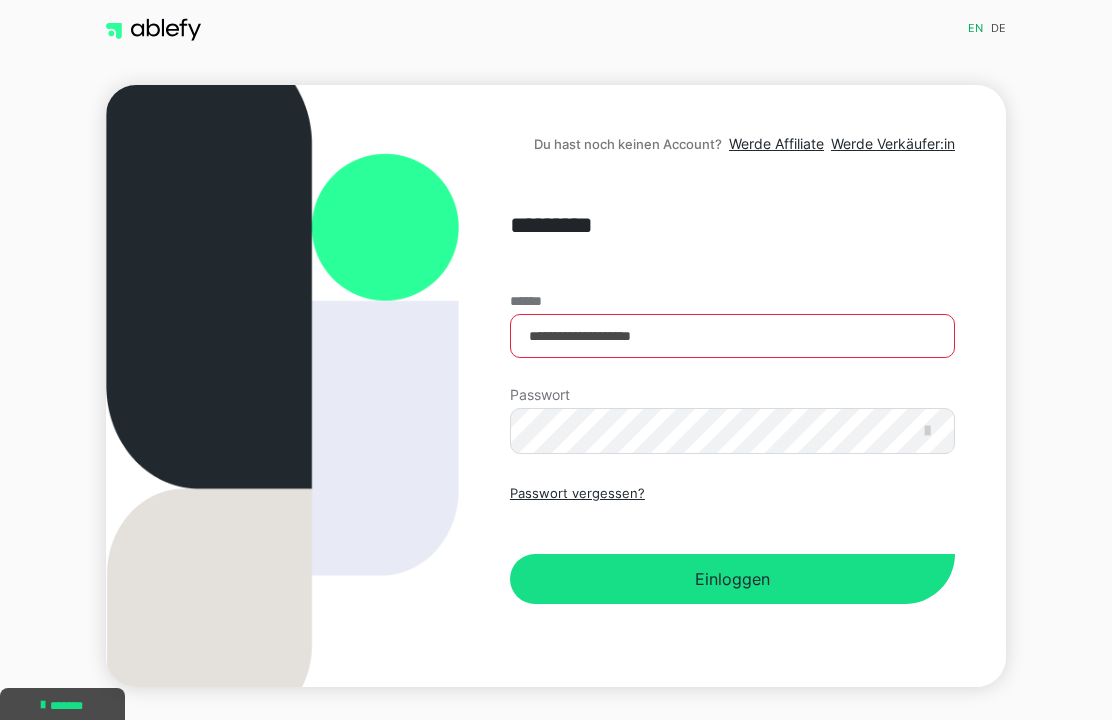 click at bounding box center [927, 431] 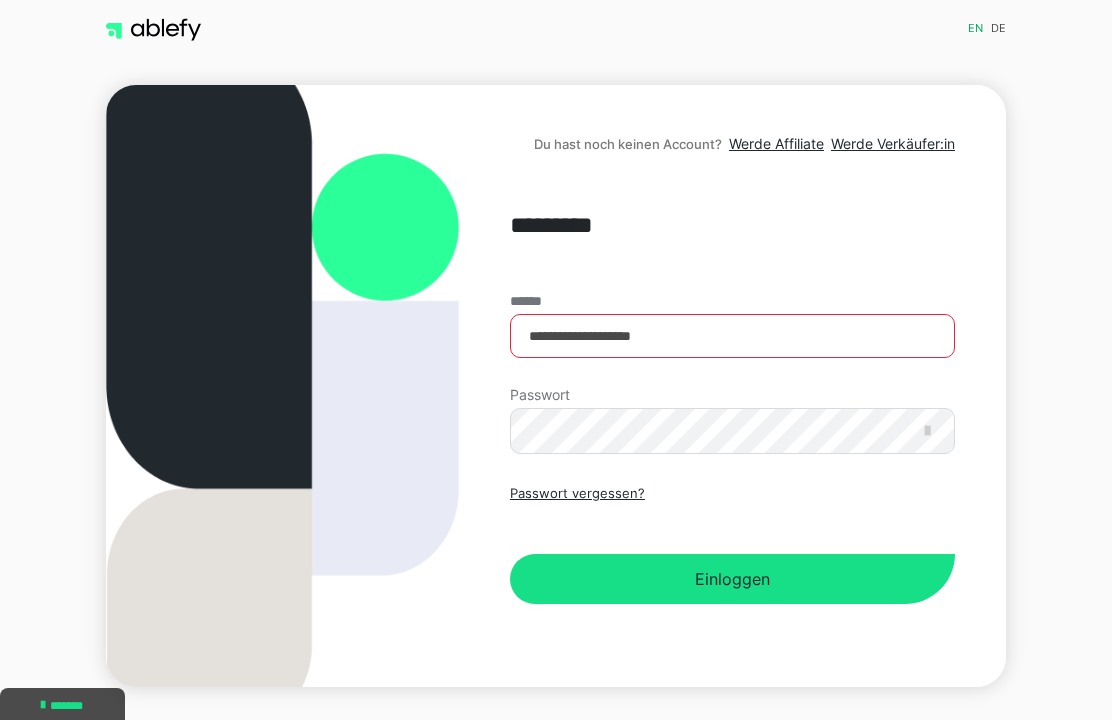 click at bounding box center [927, 431] 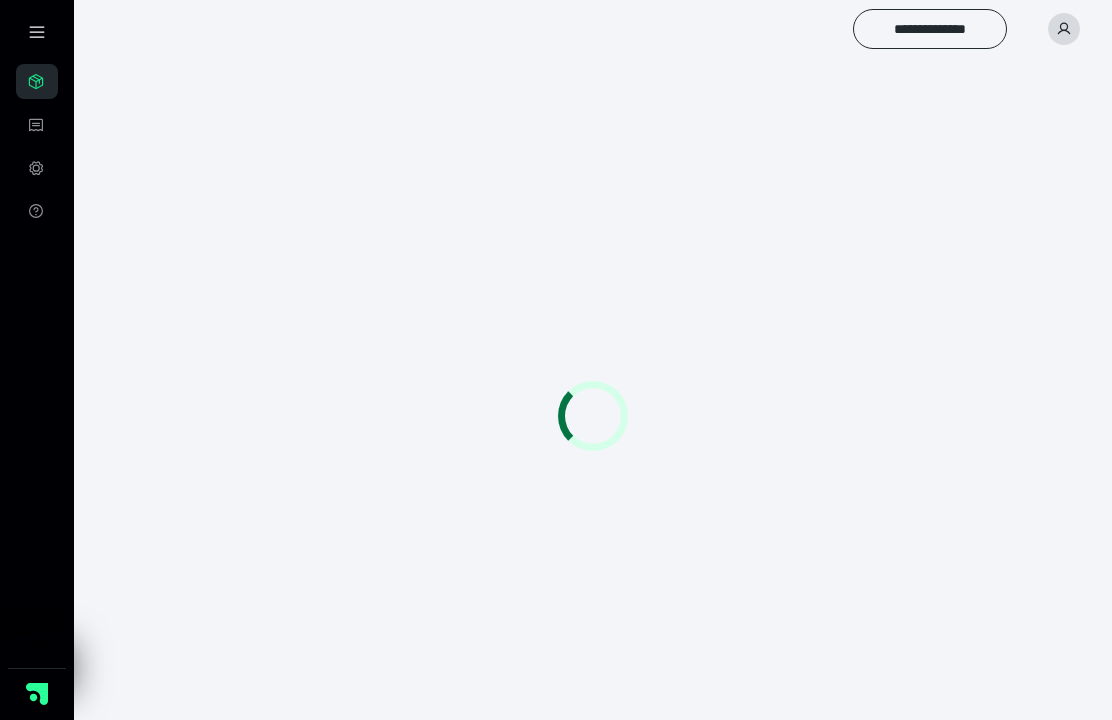 scroll, scrollTop: 0, scrollLeft: 0, axis: both 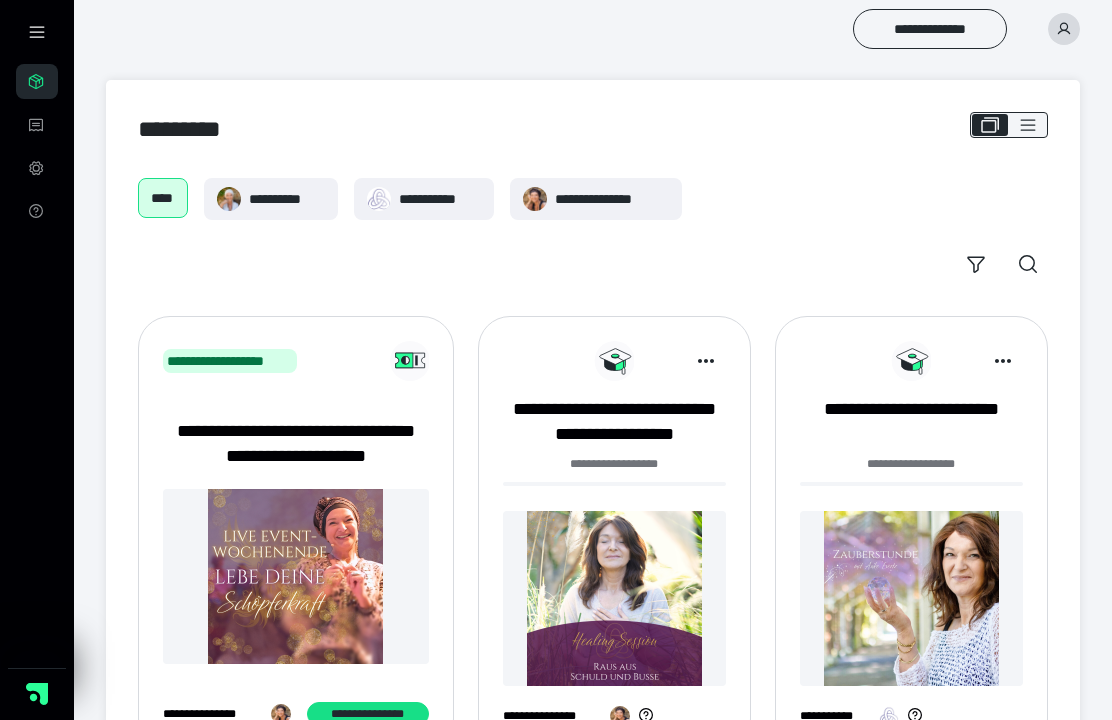 click on "**********" at bounding box center (287, 199) 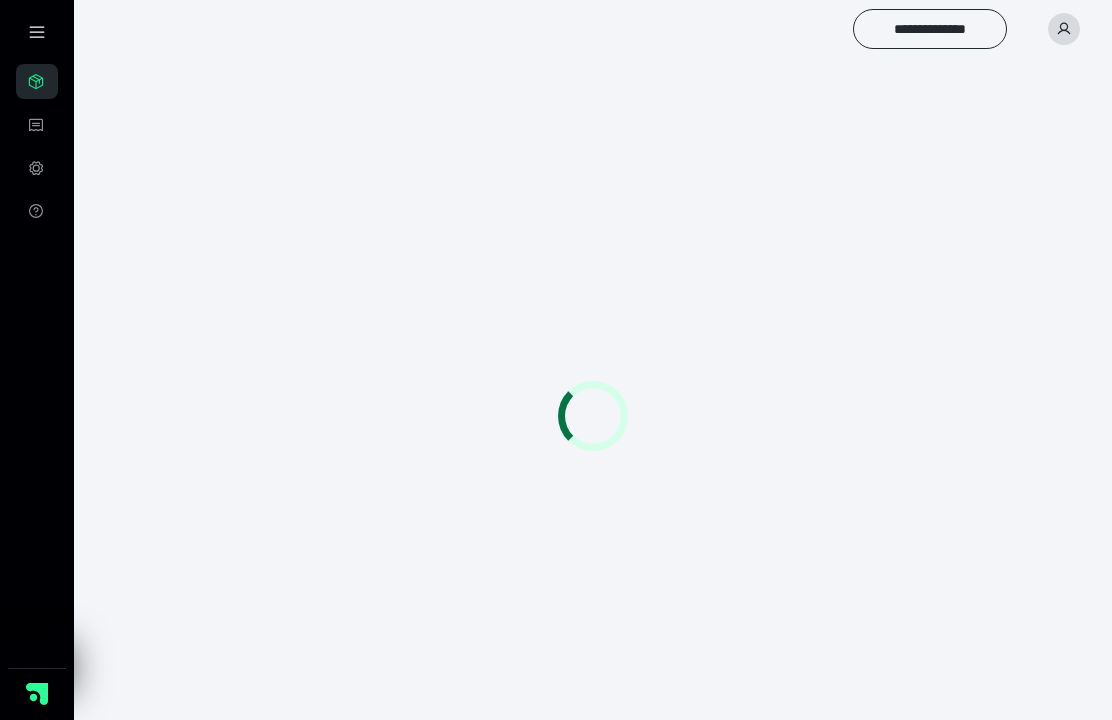 scroll, scrollTop: 0, scrollLeft: 0, axis: both 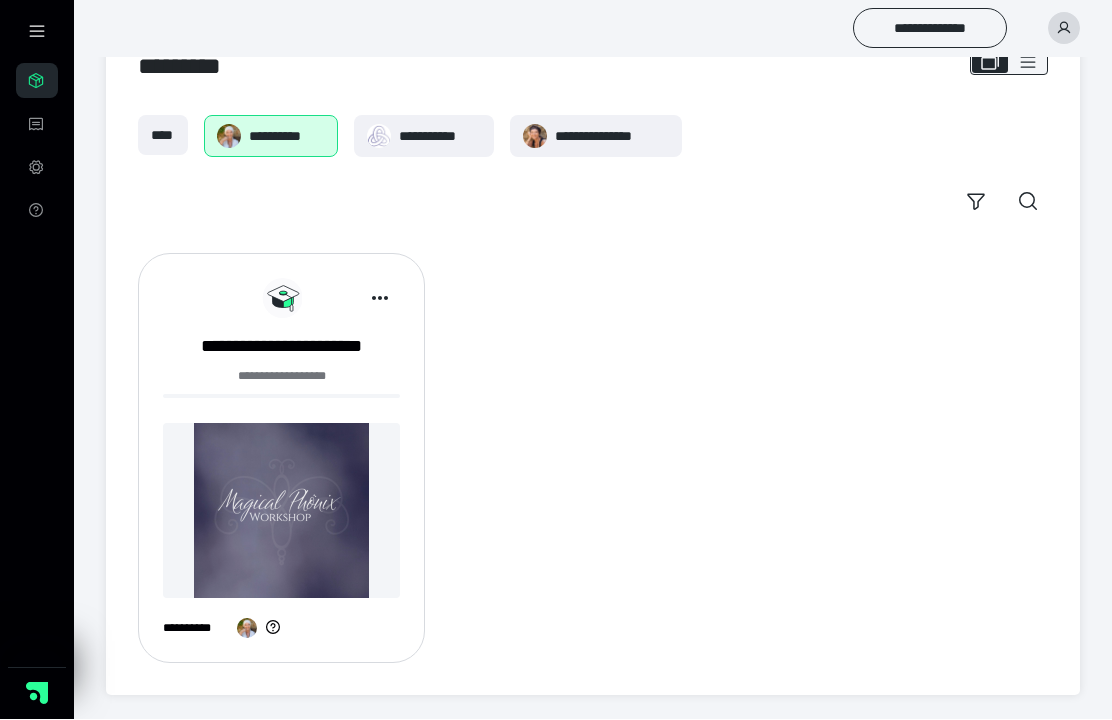 click at bounding box center [281, 511] 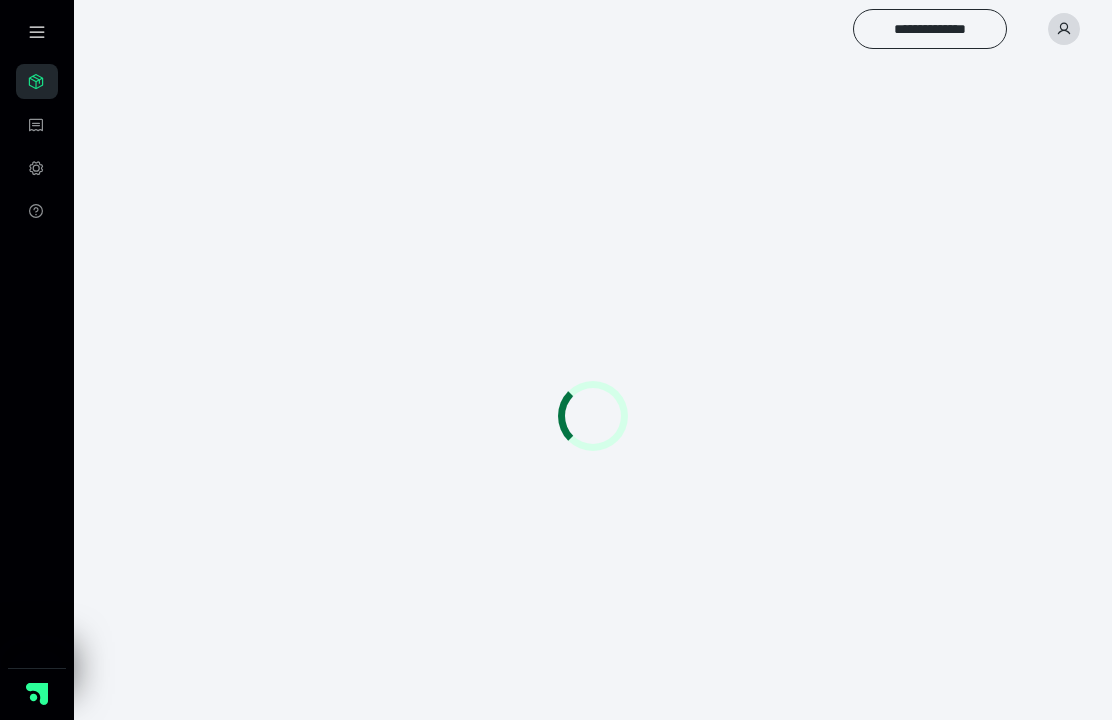scroll, scrollTop: 0, scrollLeft: 0, axis: both 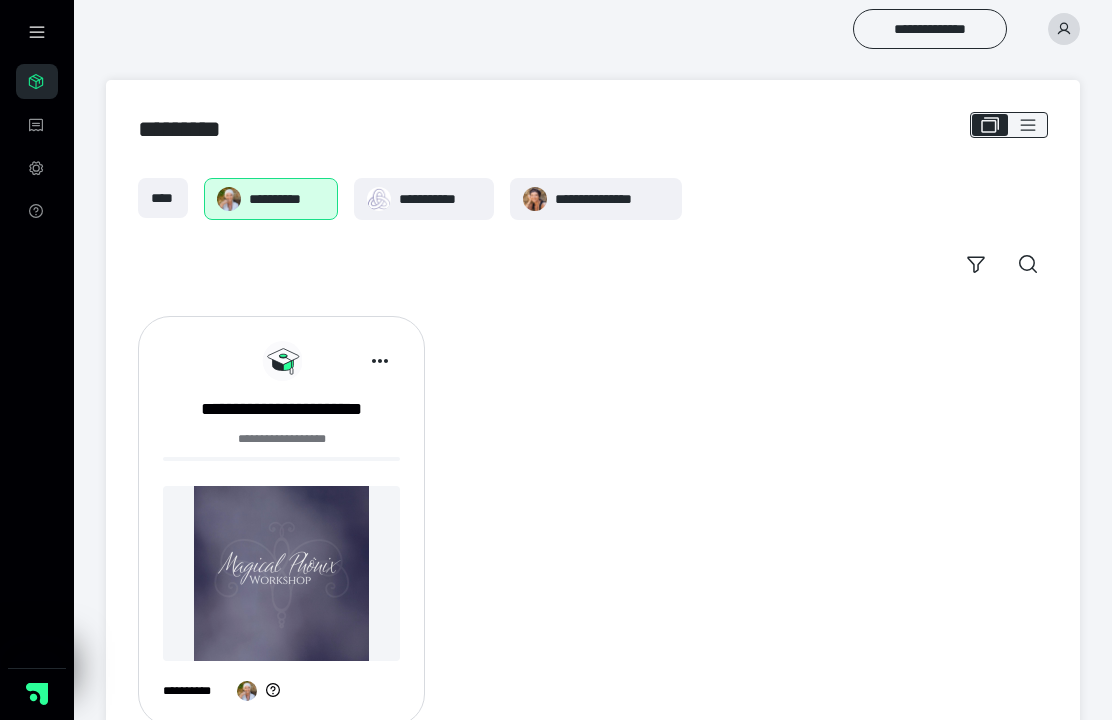 click on "**********" at bounding box center [440, 199] 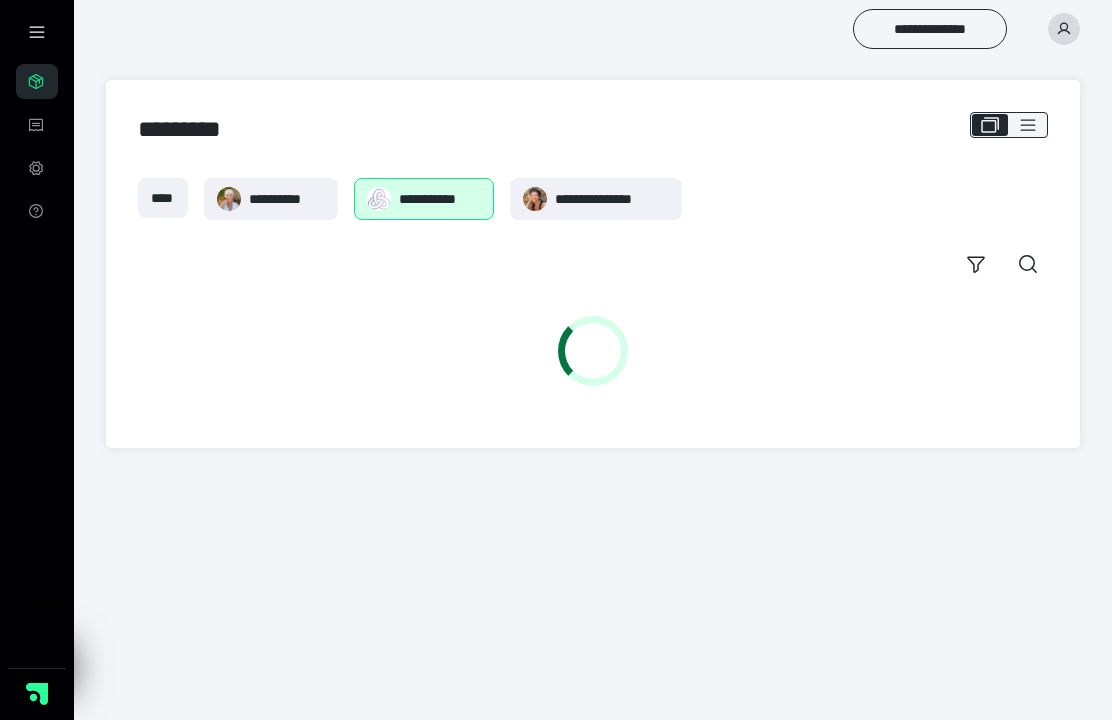 scroll, scrollTop: 0, scrollLeft: 0, axis: both 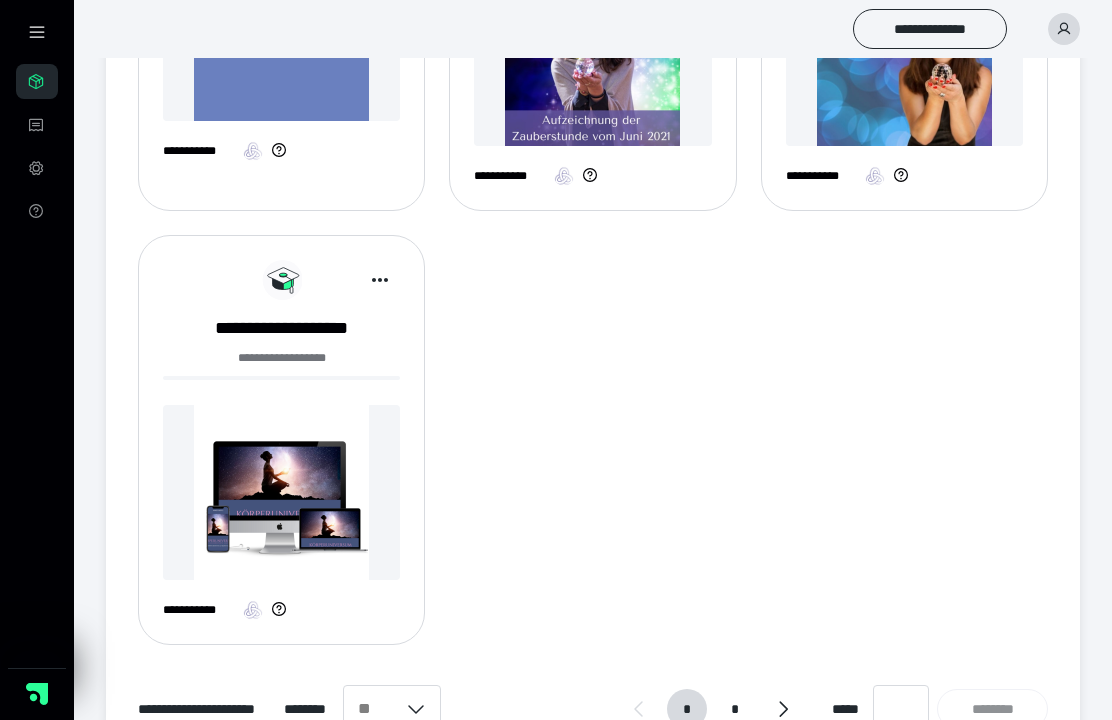 click at bounding box center [281, 492] 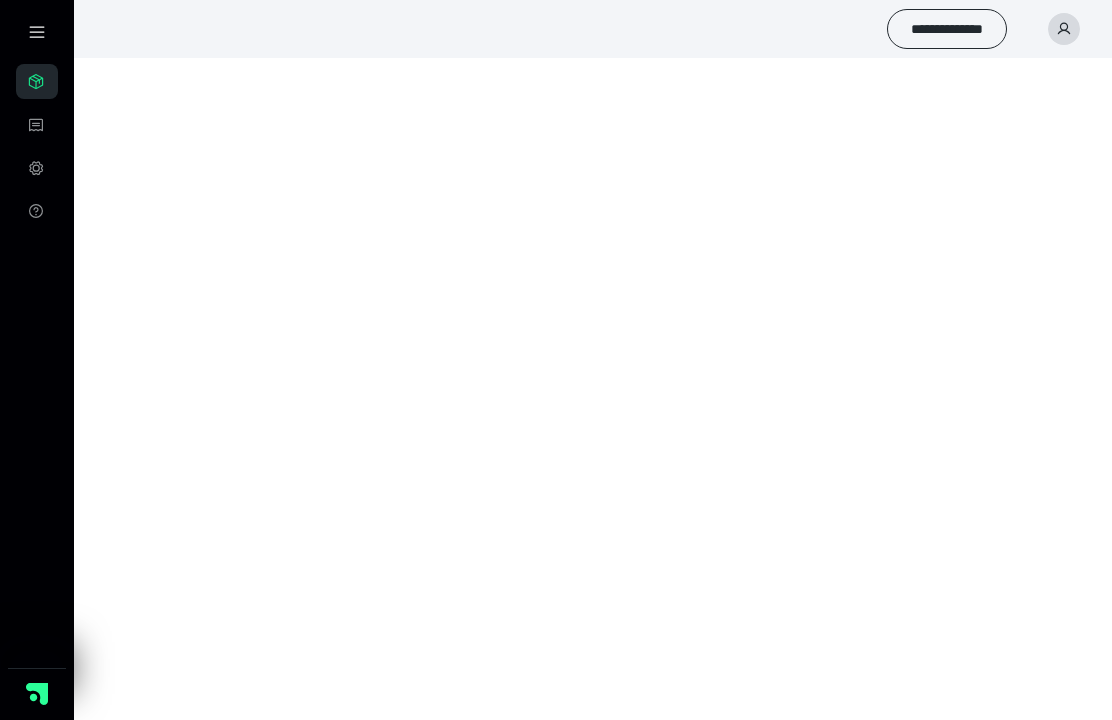 scroll, scrollTop: 0, scrollLeft: 0, axis: both 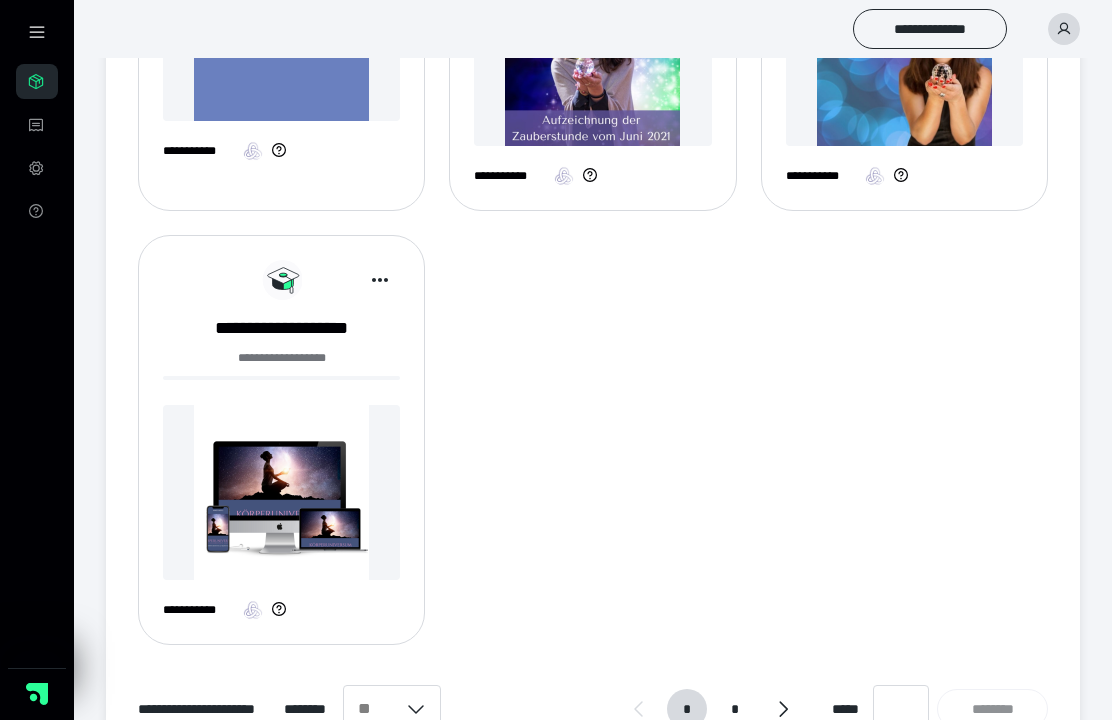 click at bounding box center (281, 492) 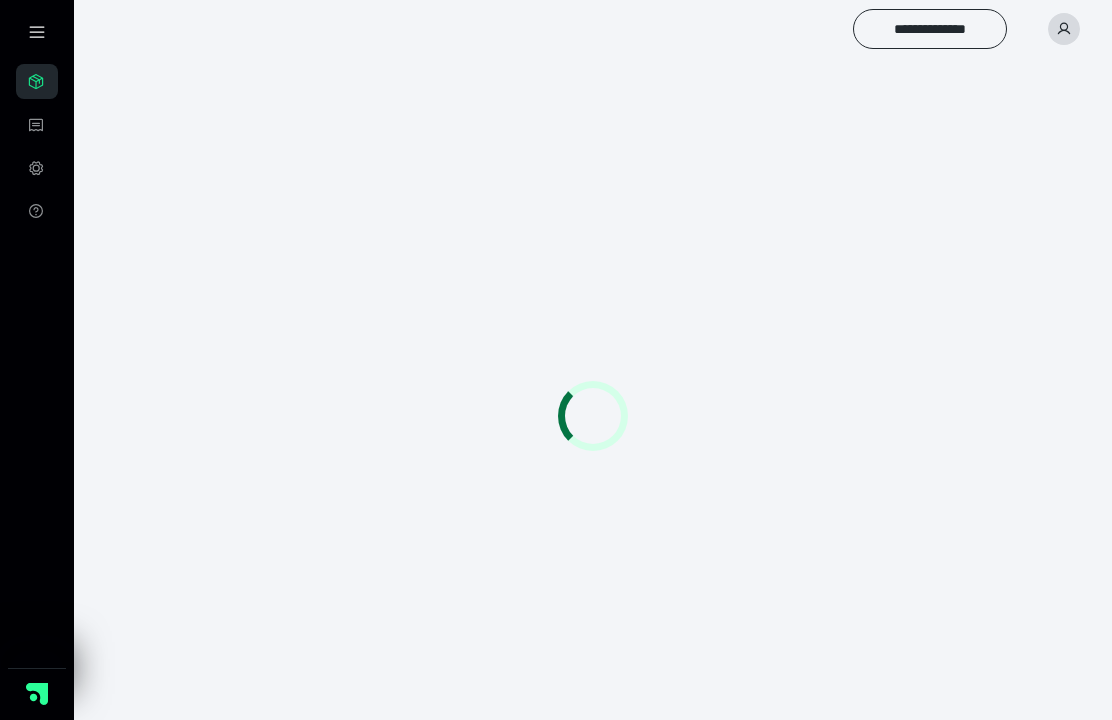 scroll, scrollTop: 0, scrollLeft: 0, axis: both 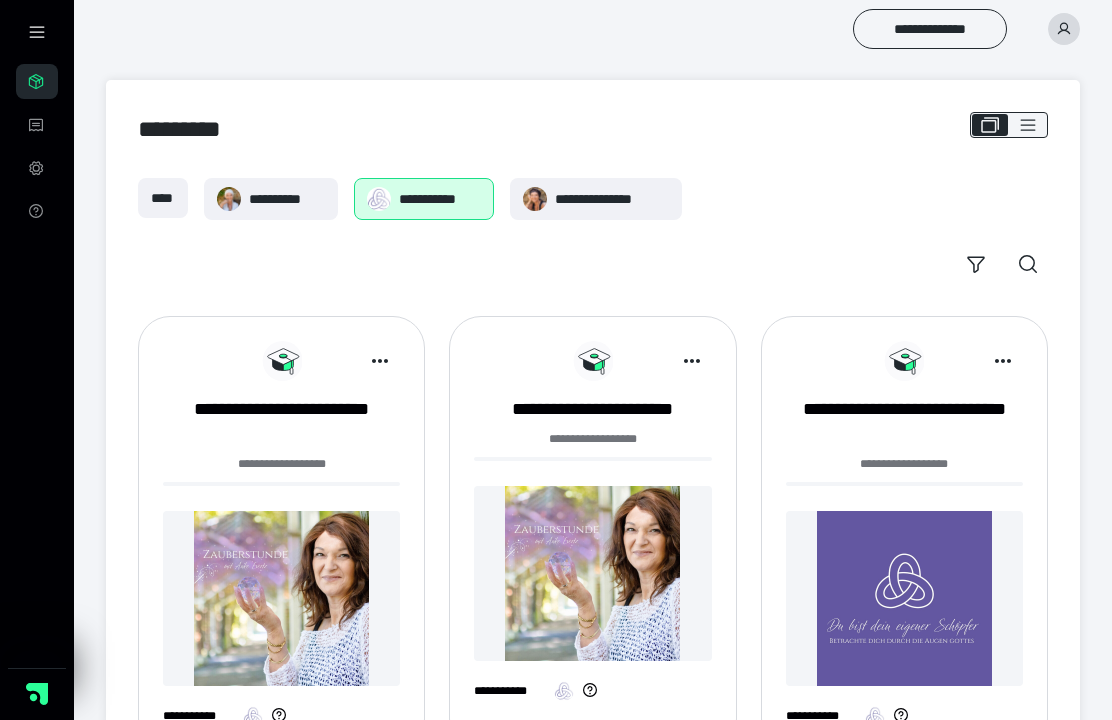 click at bounding box center (904, 598) 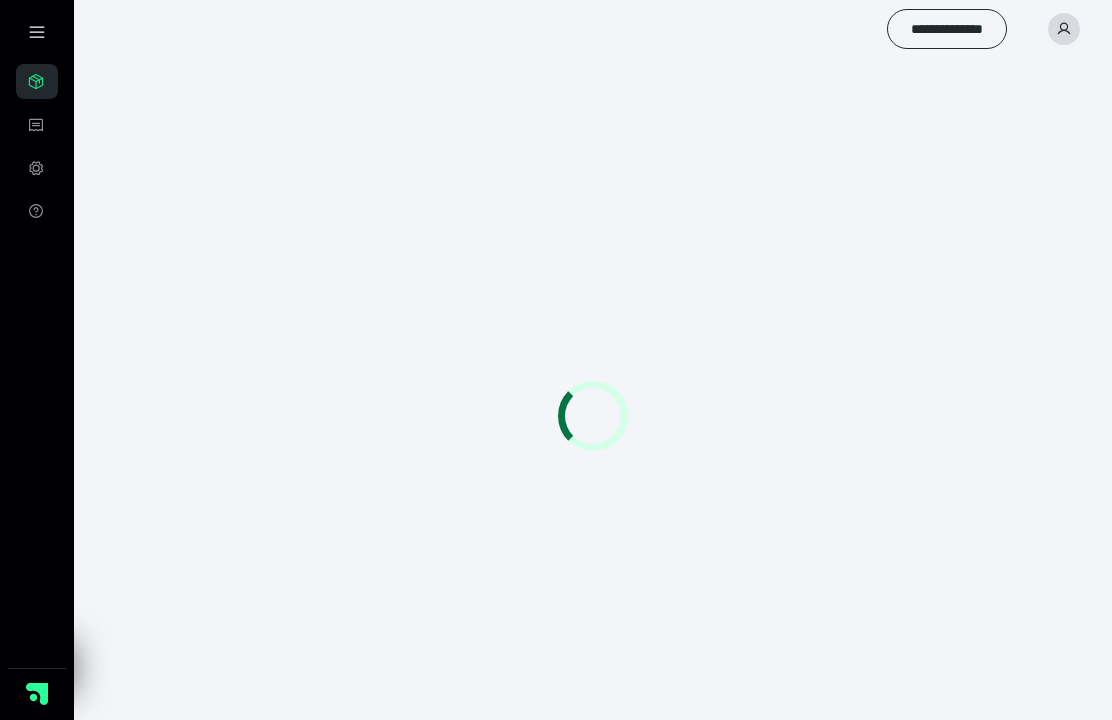 scroll, scrollTop: 0, scrollLeft: 0, axis: both 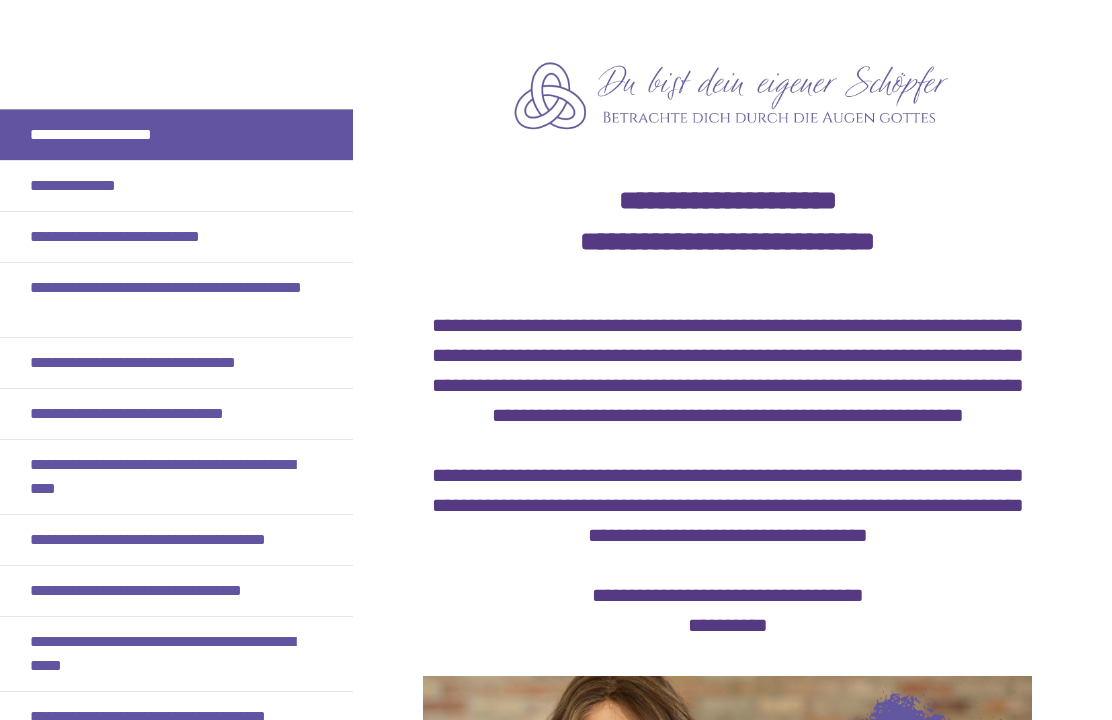 click on "**********" at bounding box center [144, 363] 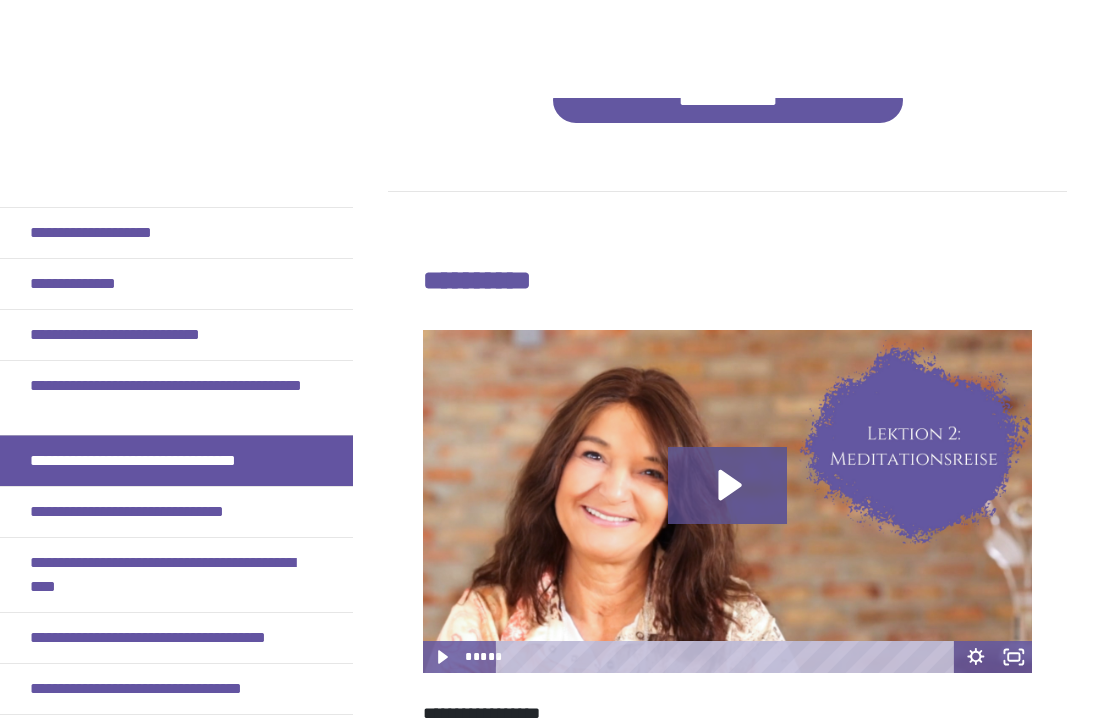 scroll, scrollTop: 1621, scrollLeft: 0, axis: vertical 